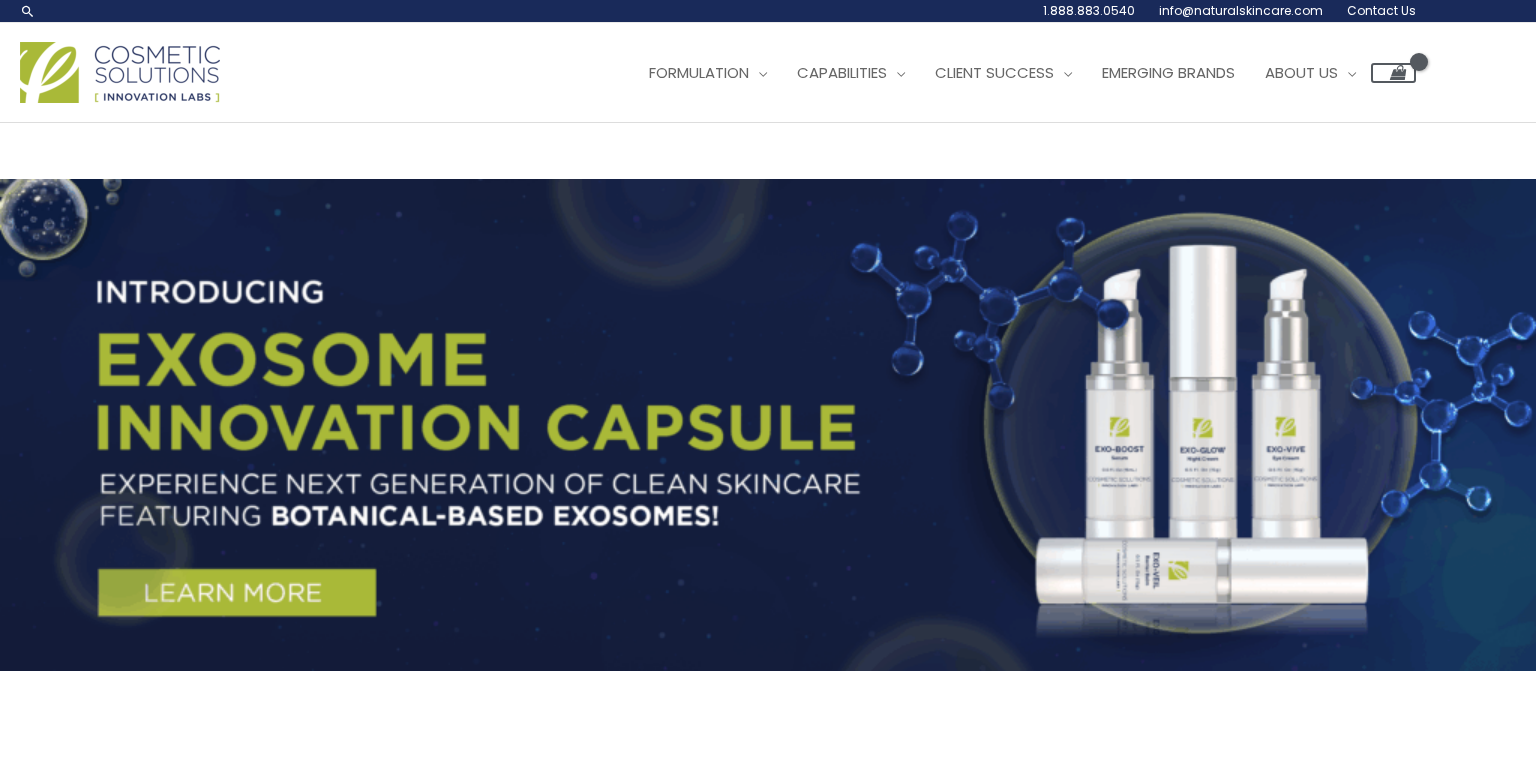 scroll, scrollTop: 10, scrollLeft: 0, axis: vertical 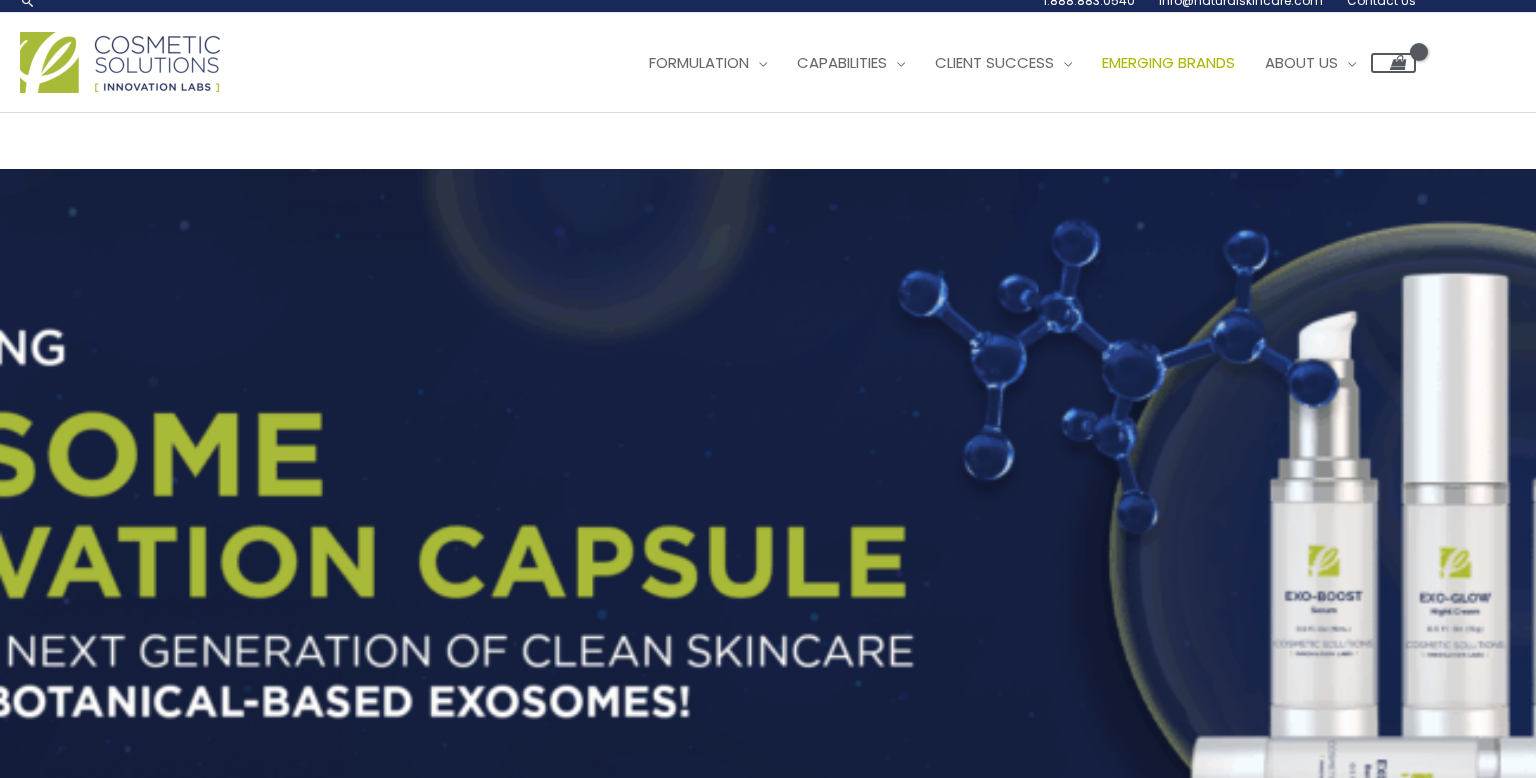click on "Emerging Brands" at bounding box center [1168, 62] 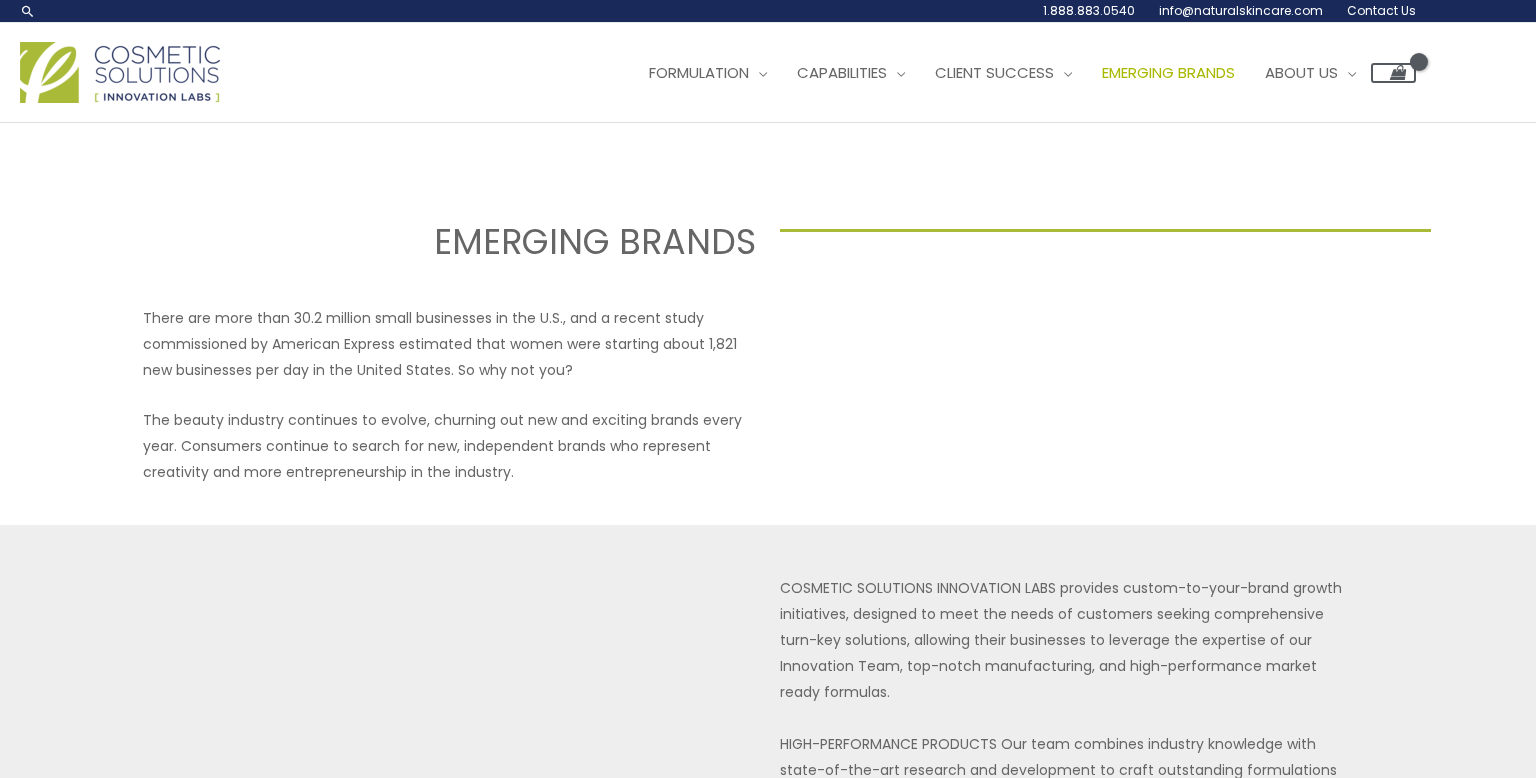 scroll, scrollTop: 0, scrollLeft: 0, axis: both 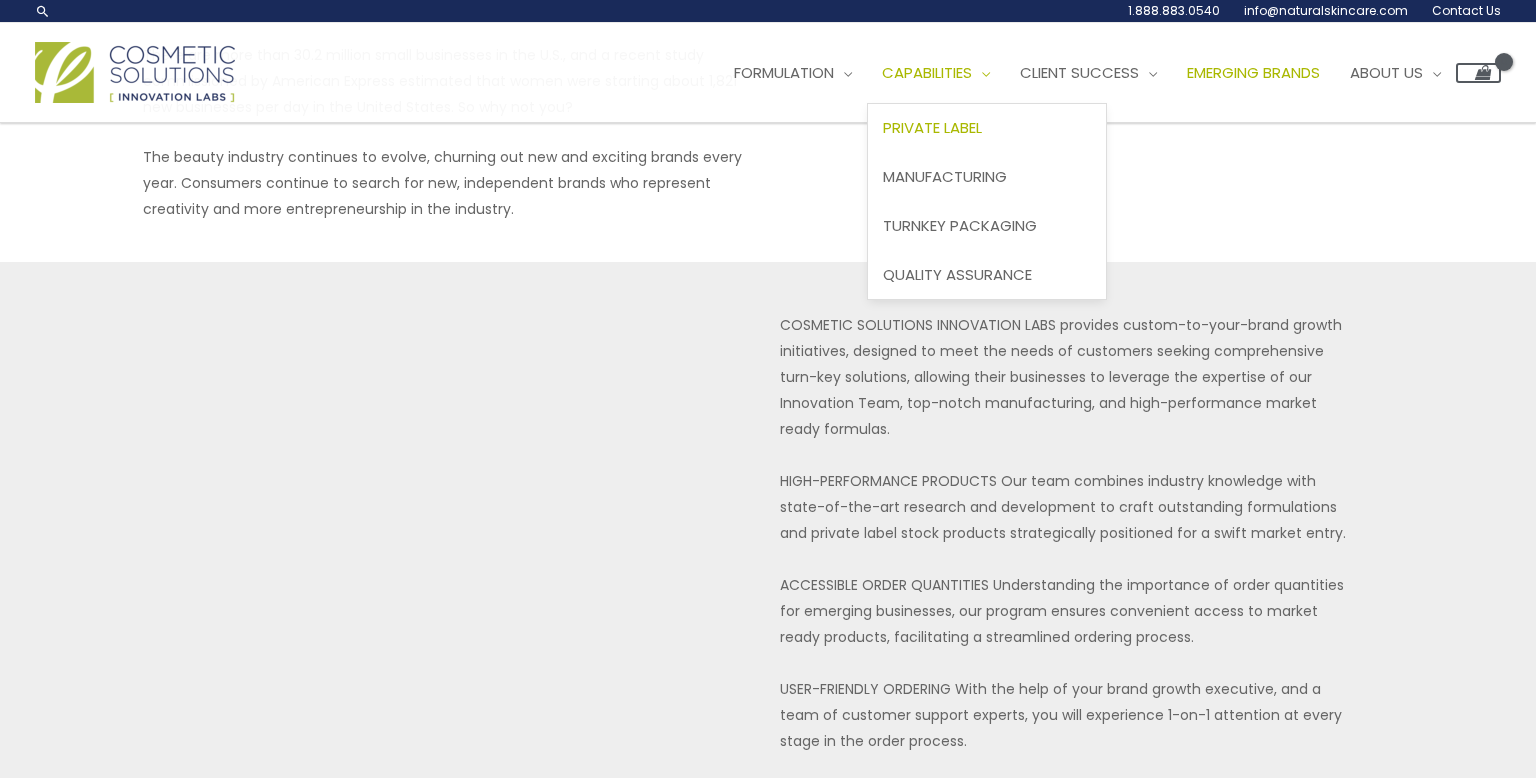 click on "Private Label" at bounding box center (932, 127) 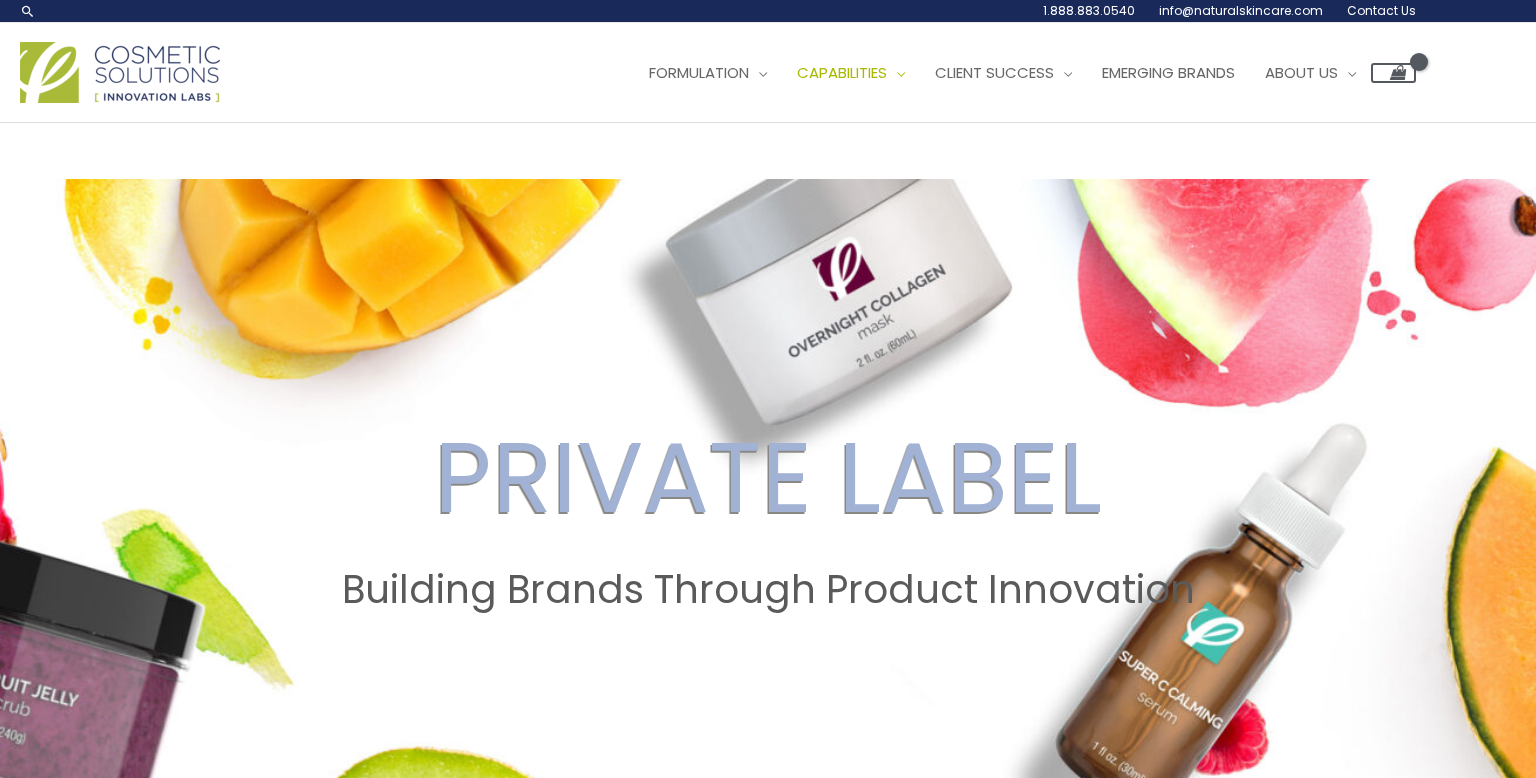 scroll, scrollTop: 0, scrollLeft: 0, axis: both 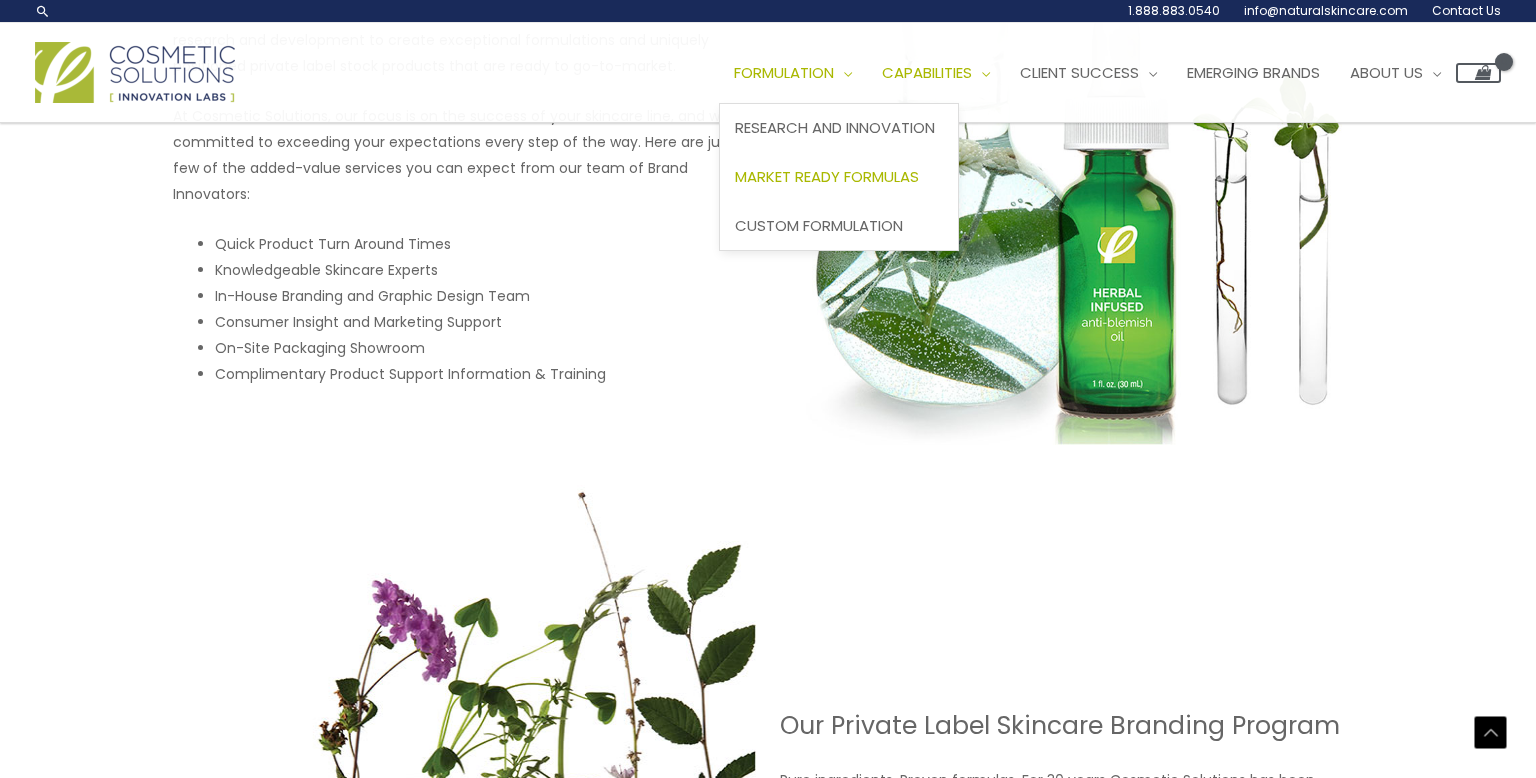click on "Market Ready Formulas" at bounding box center [827, 176] 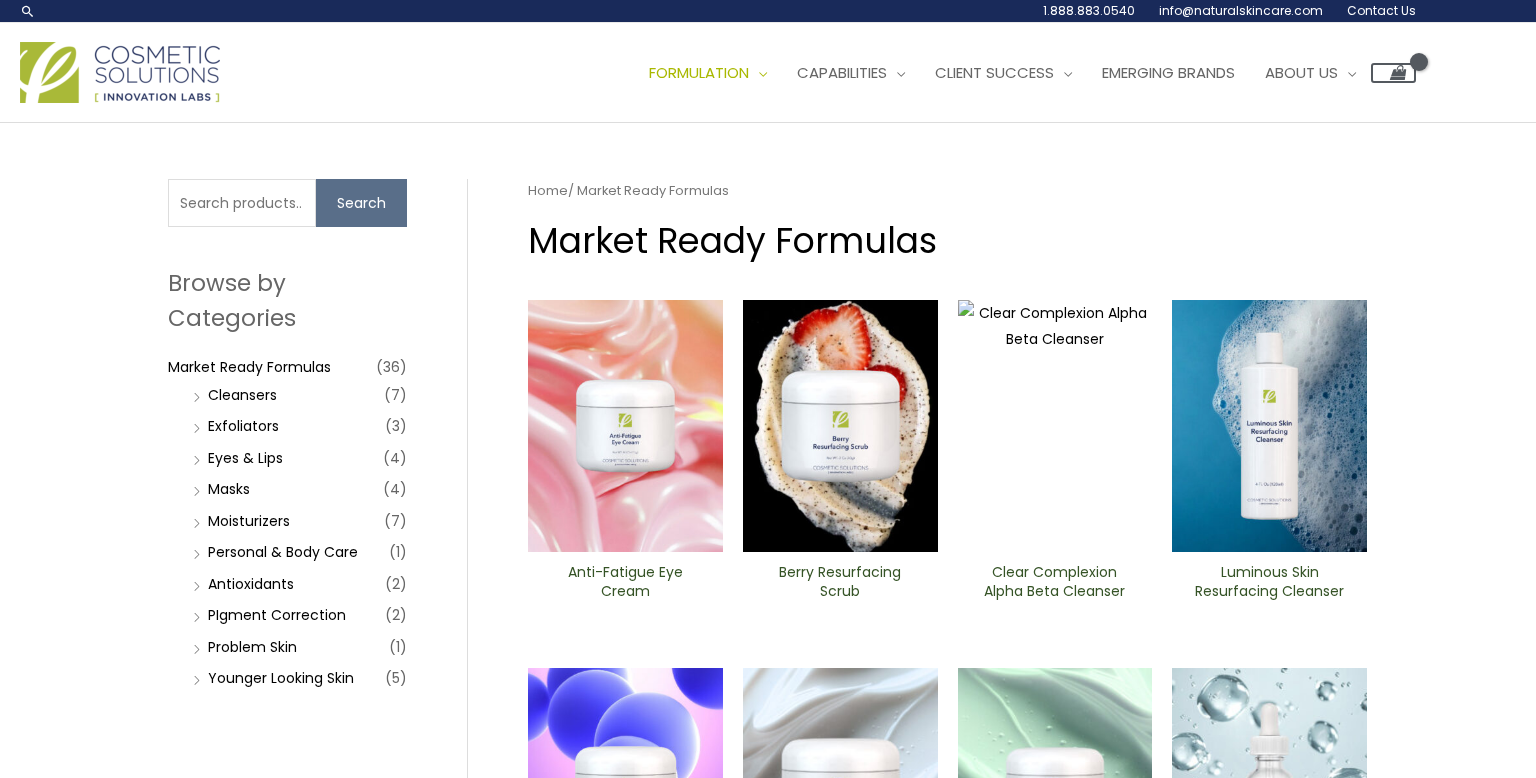 scroll, scrollTop: 0, scrollLeft: 0, axis: both 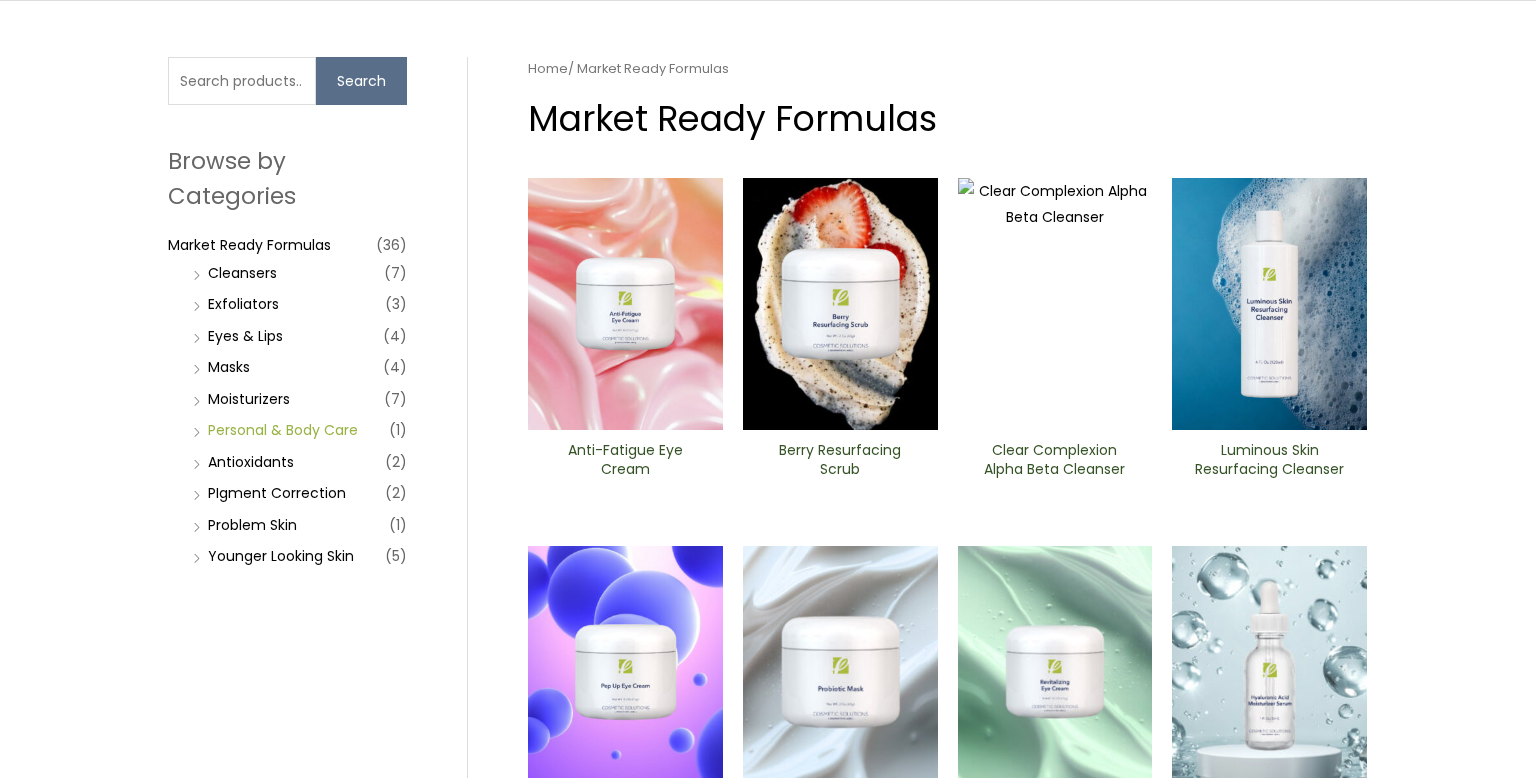 click on "Personal & Body Care" at bounding box center (283, 430) 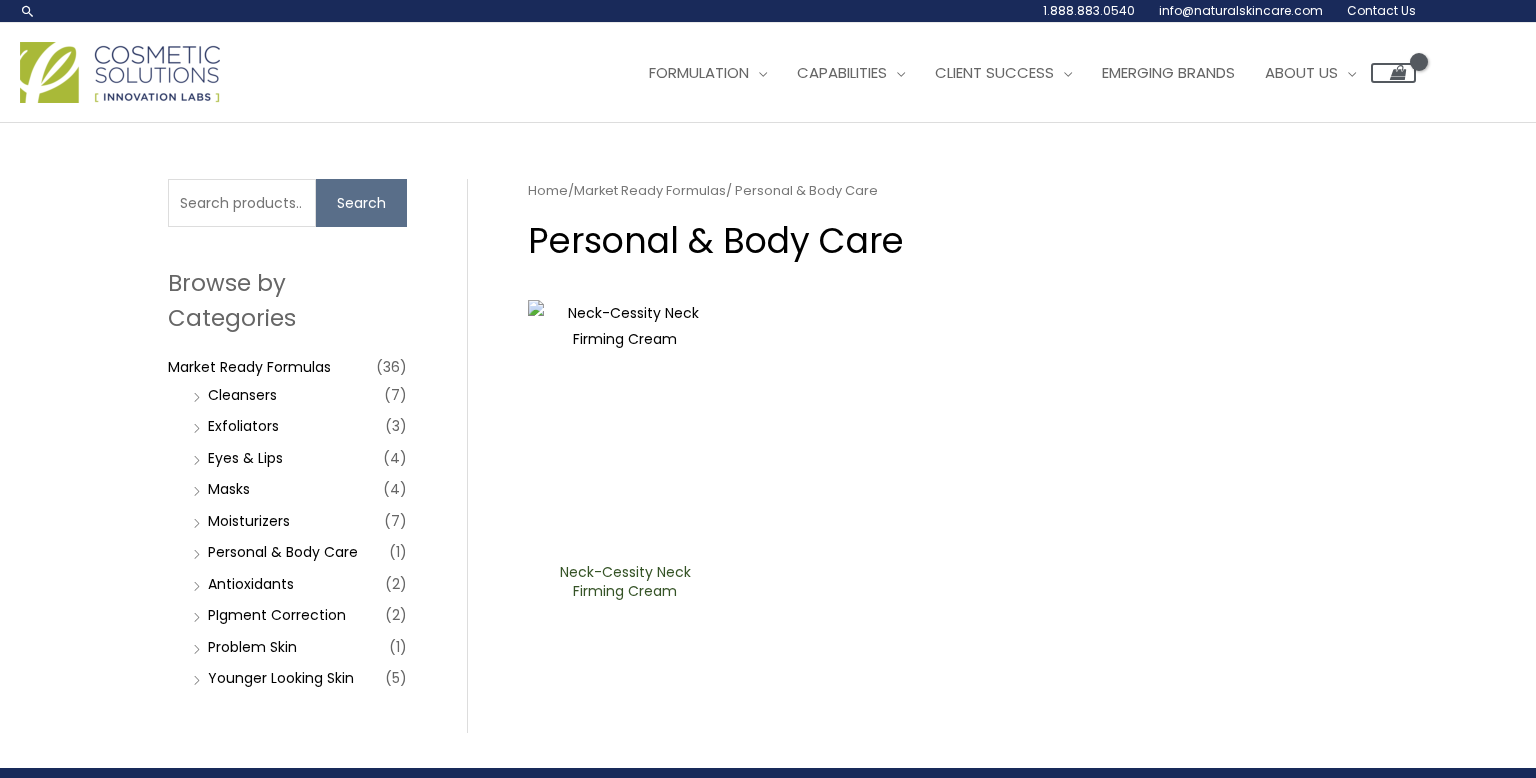 scroll, scrollTop: 0, scrollLeft: 0, axis: both 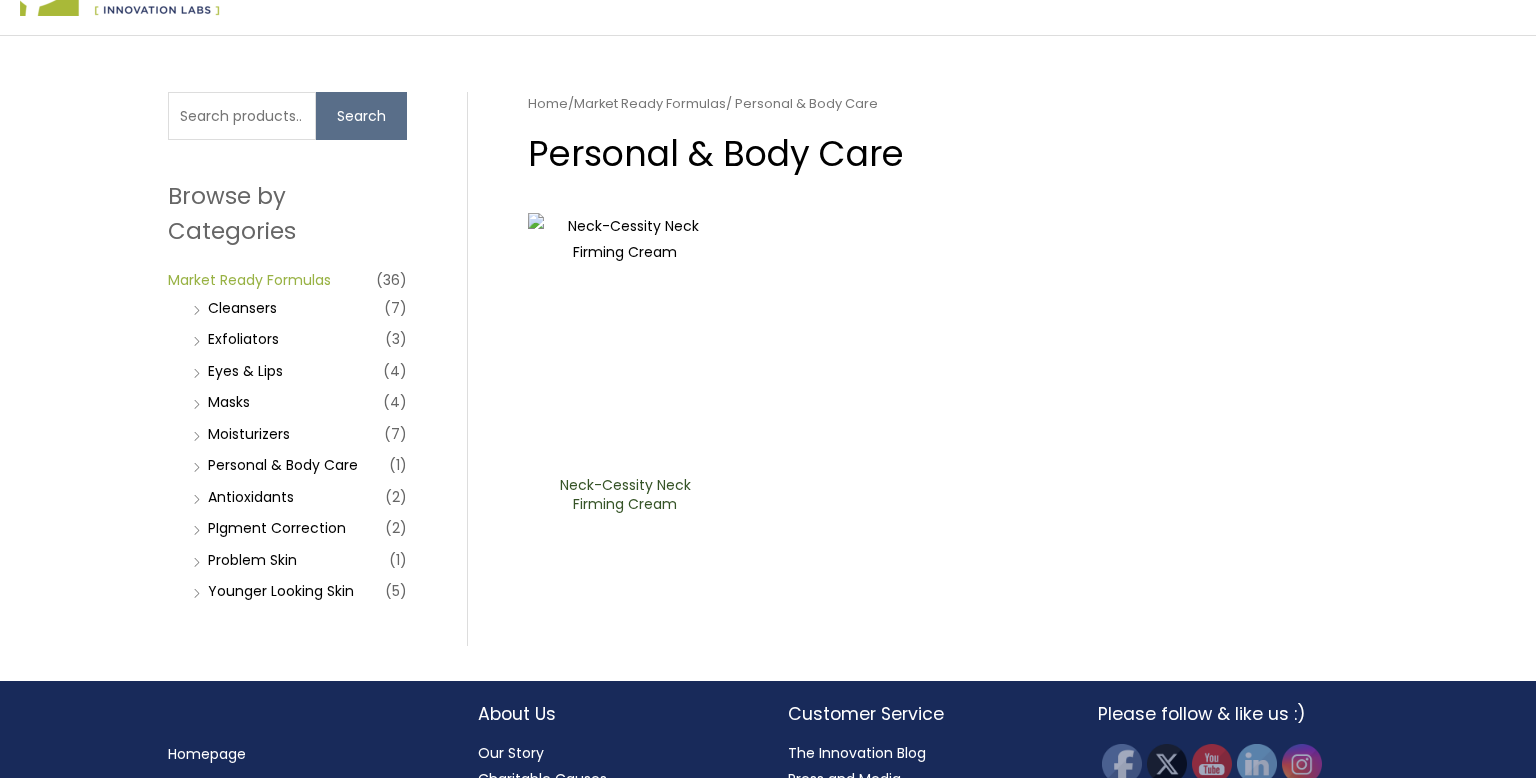 click on "Market Ready Formulas" at bounding box center (249, 280) 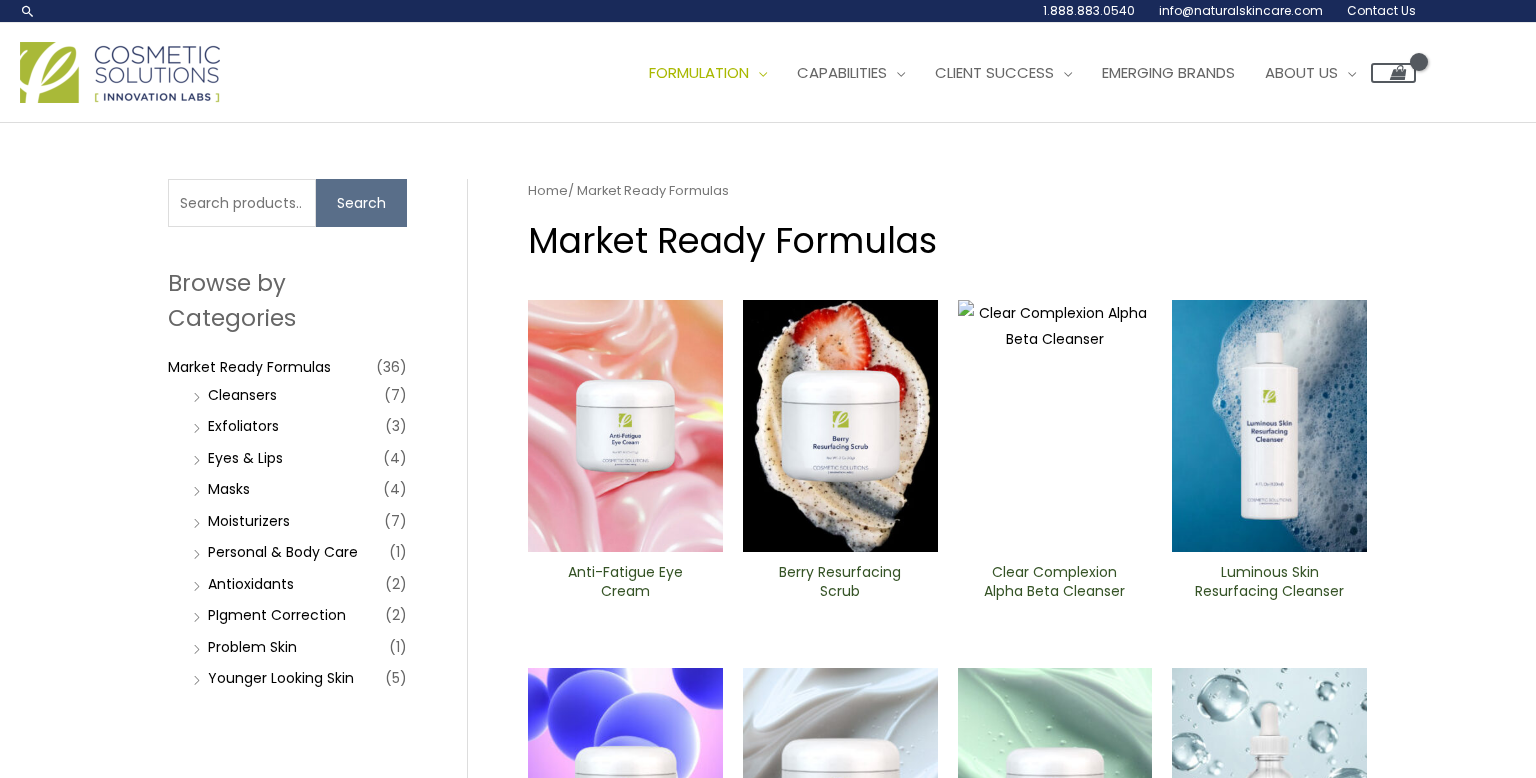 scroll, scrollTop: 0, scrollLeft: 0, axis: both 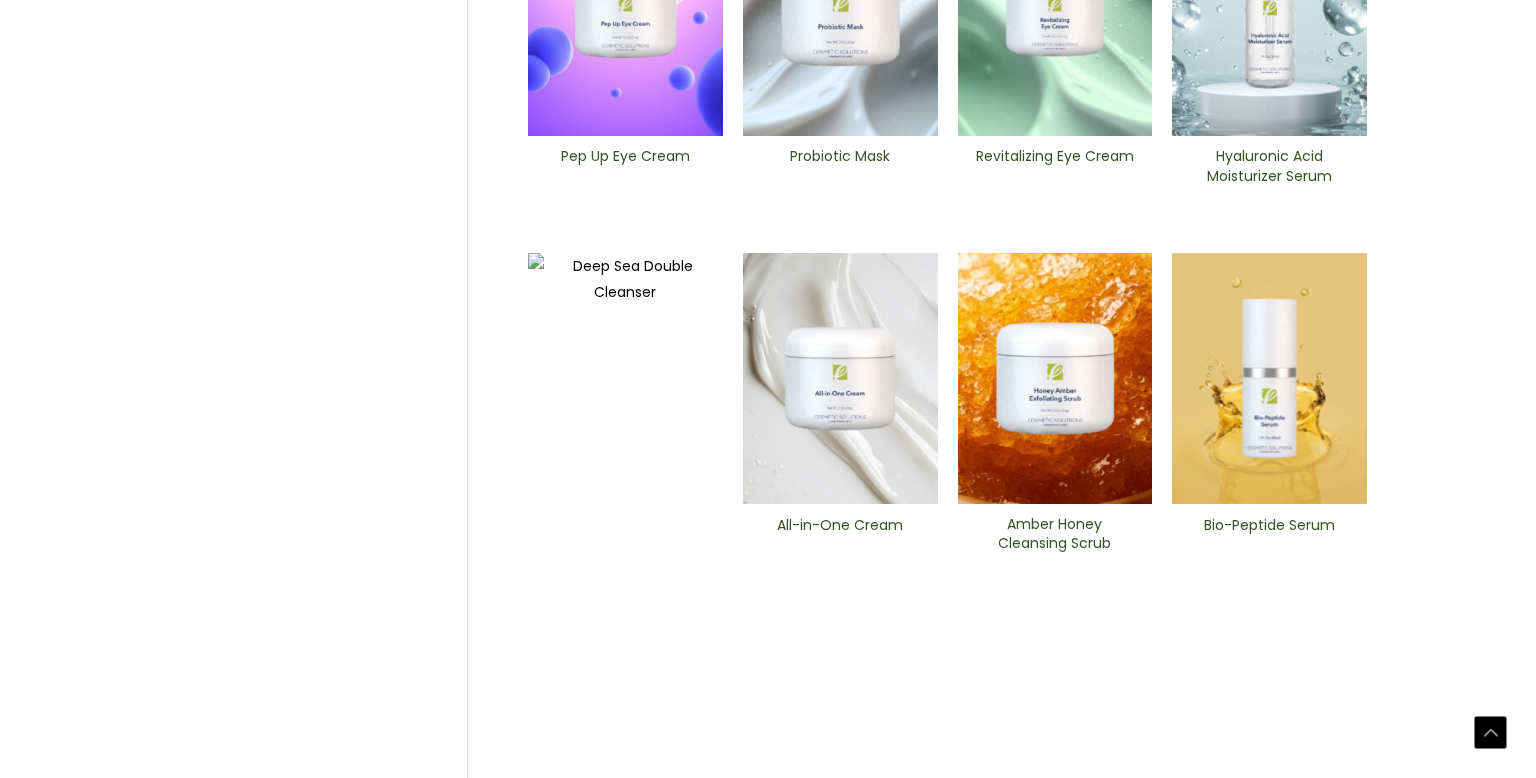 click on "2" at bounding box center (593, 1902) 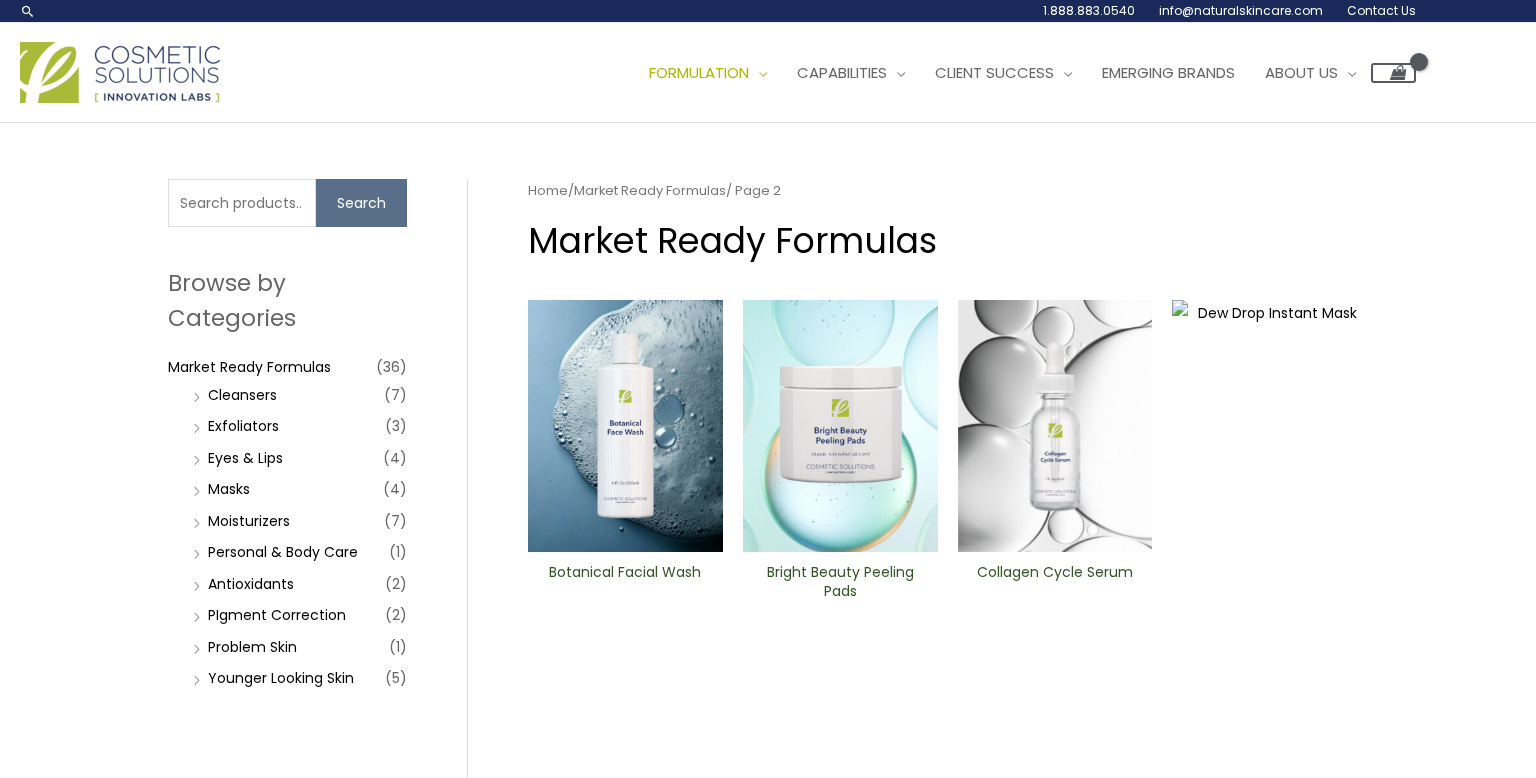 scroll, scrollTop: 0, scrollLeft: 0, axis: both 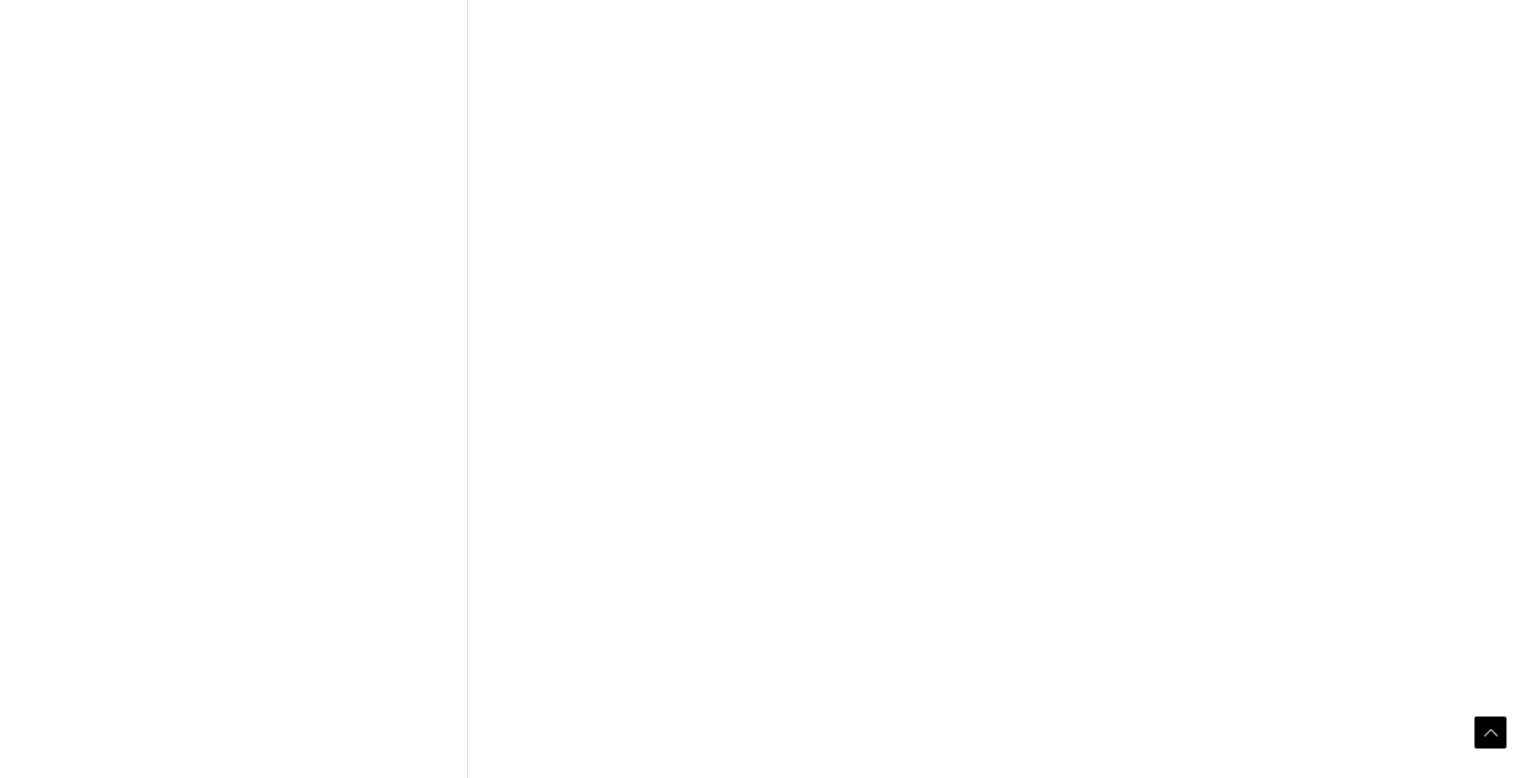 click on "3" at bounding box center [679, 1772] 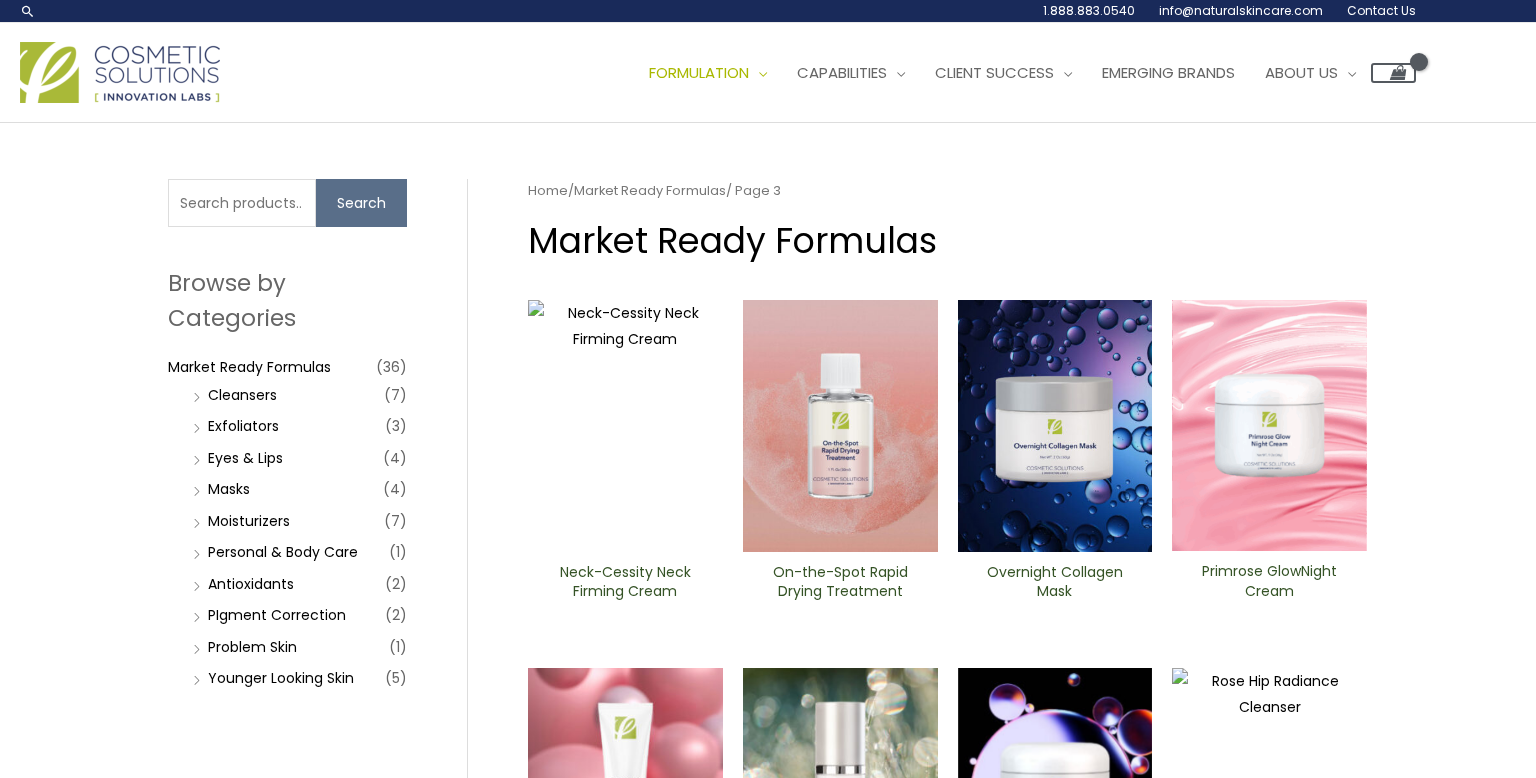 scroll, scrollTop: 0, scrollLeft: 0, axis: both 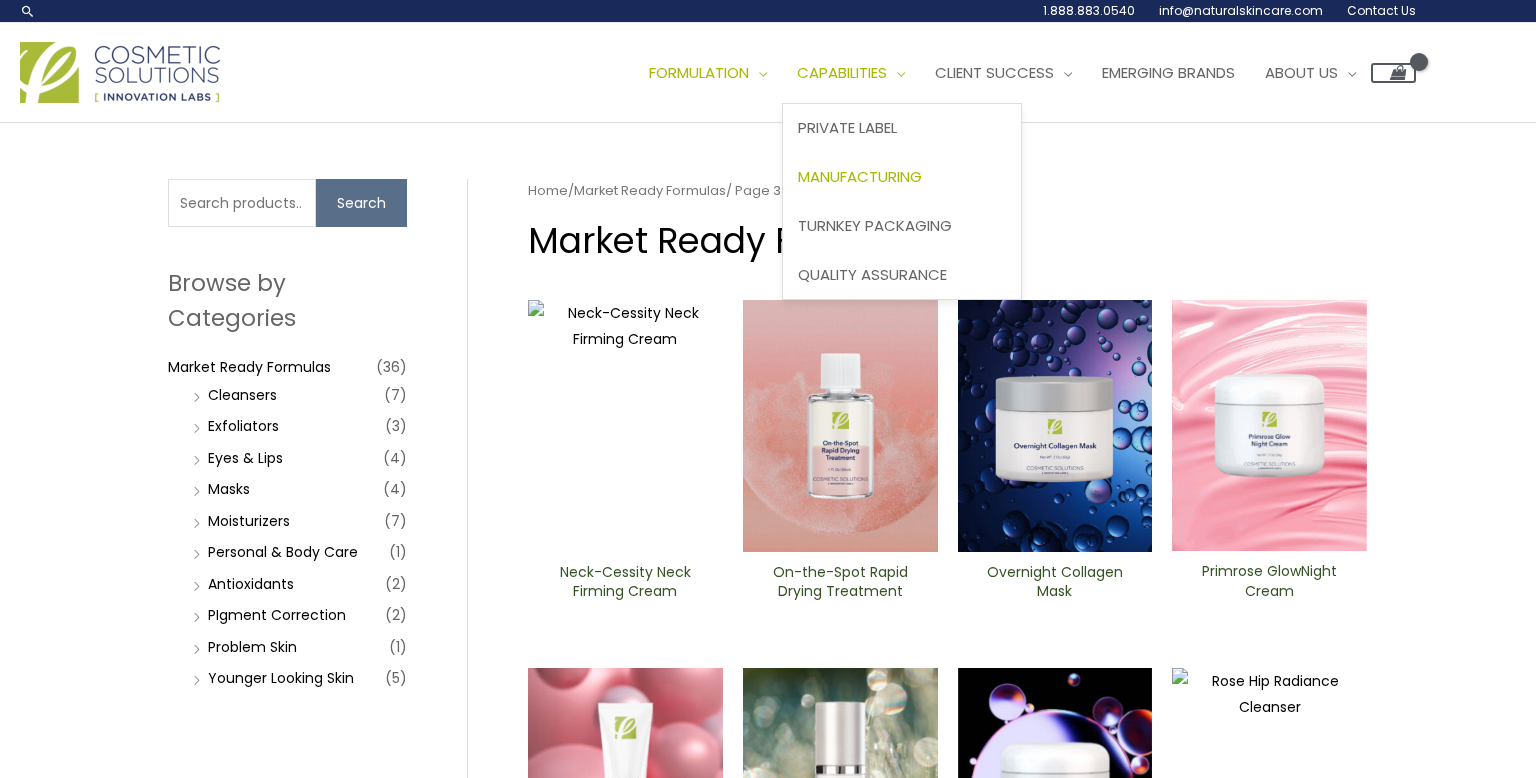 click on "Manufacturing" at bounding box center [860, 176] 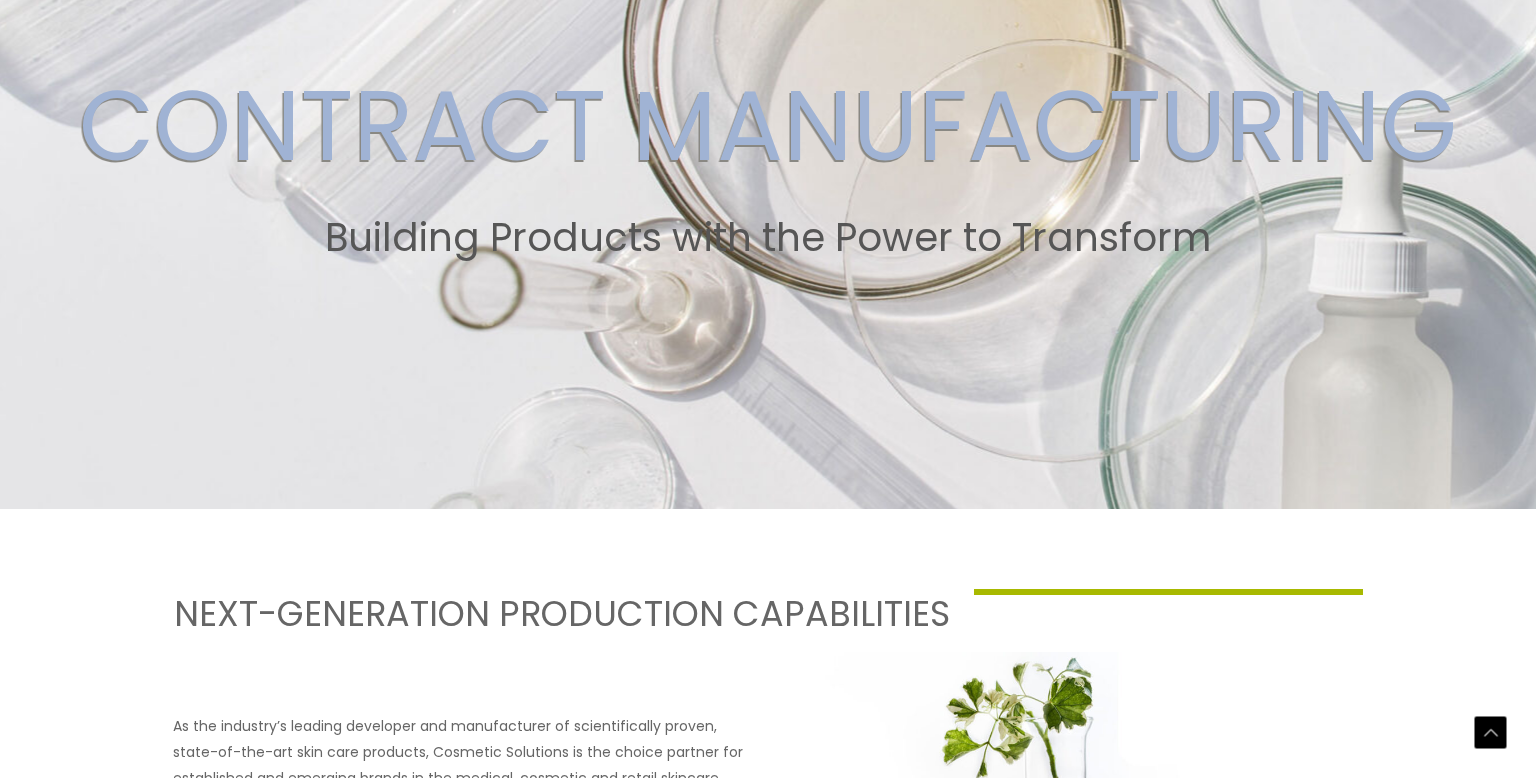 scroll, scrollTop: 812, scrollLeft: 0, axis: vertical 